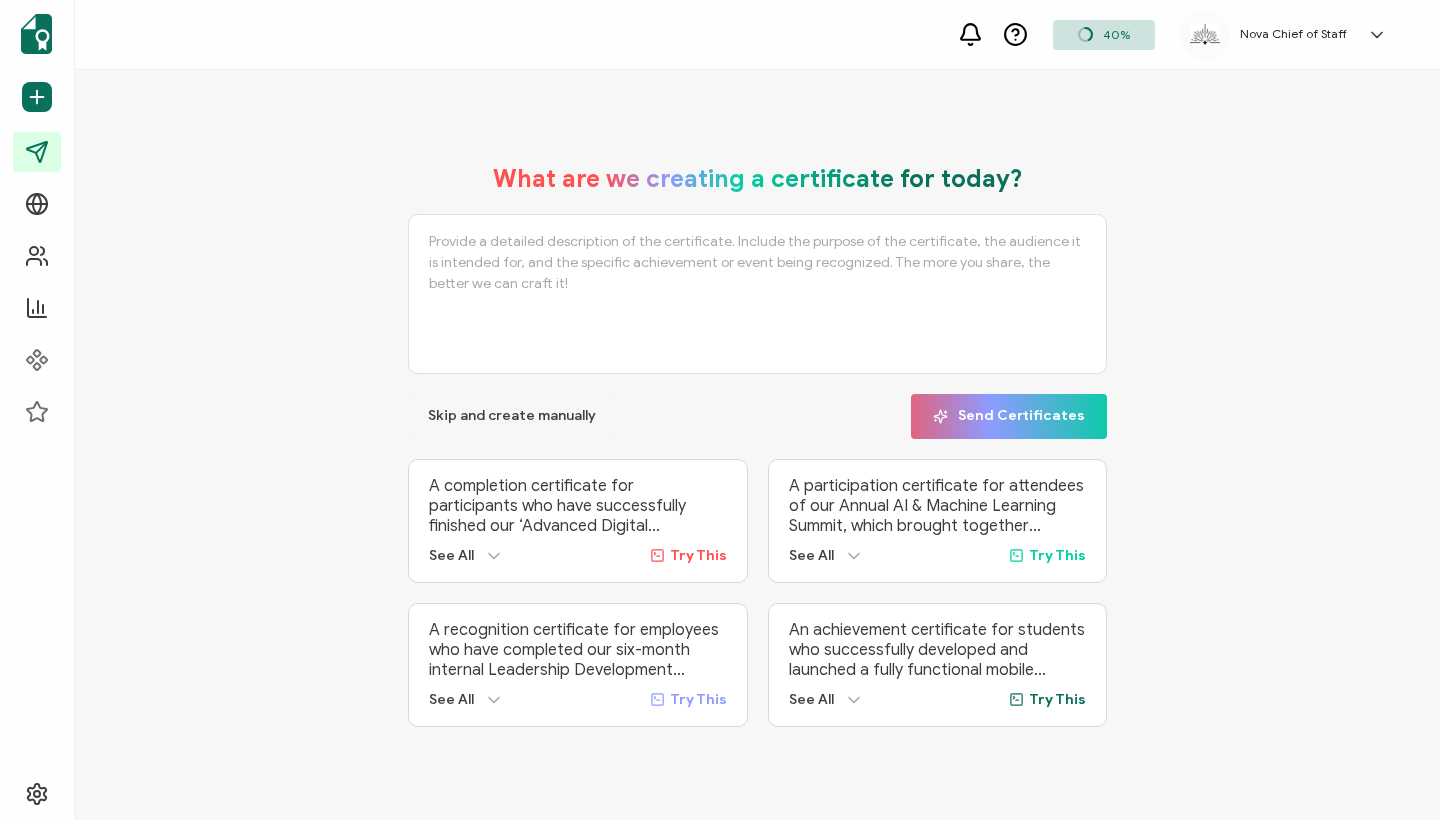scroll, scrollTop: 0, scrollLeft: 0, axis: both 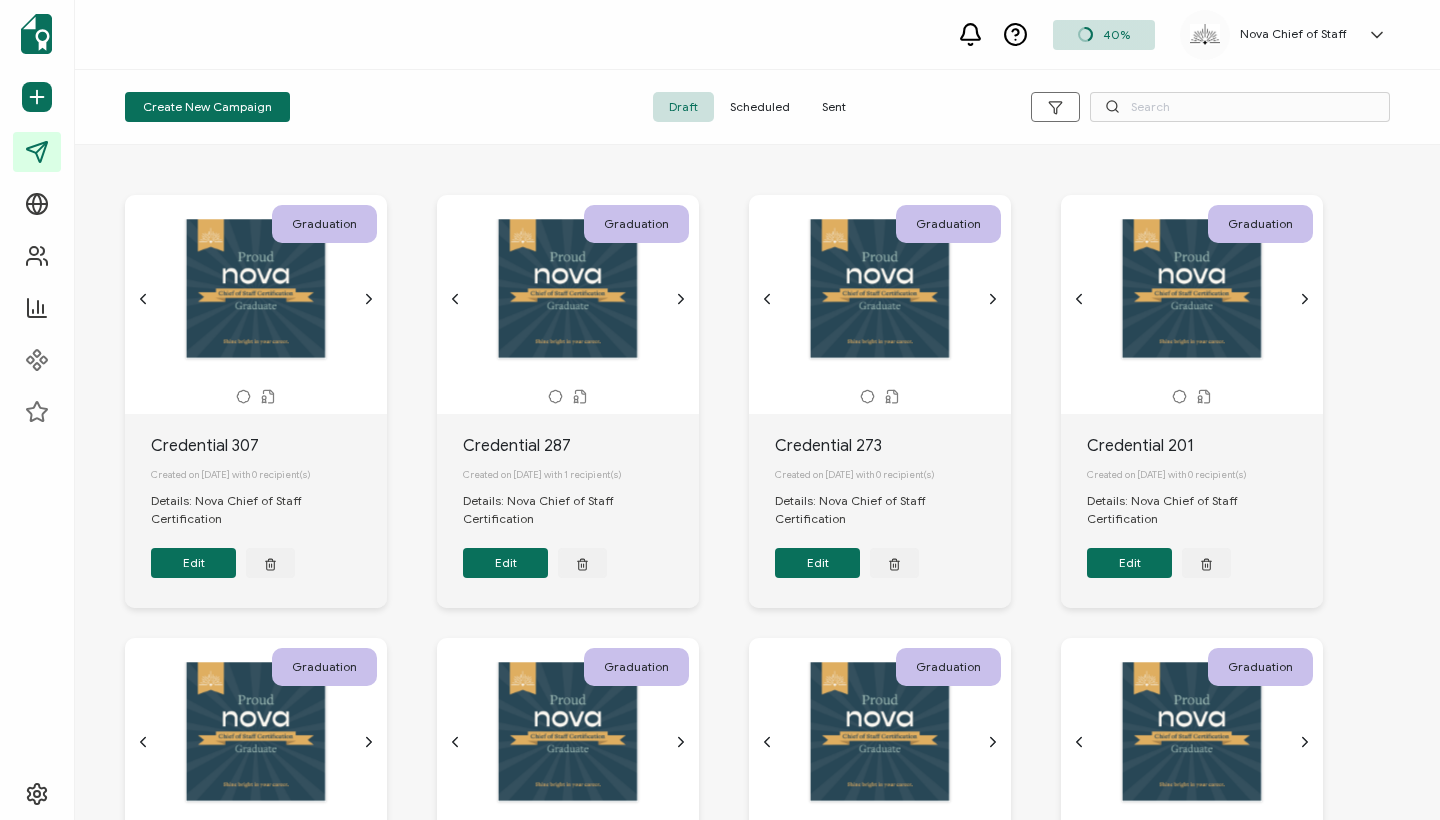 click on "Sent" at bounding box center (834, 107) 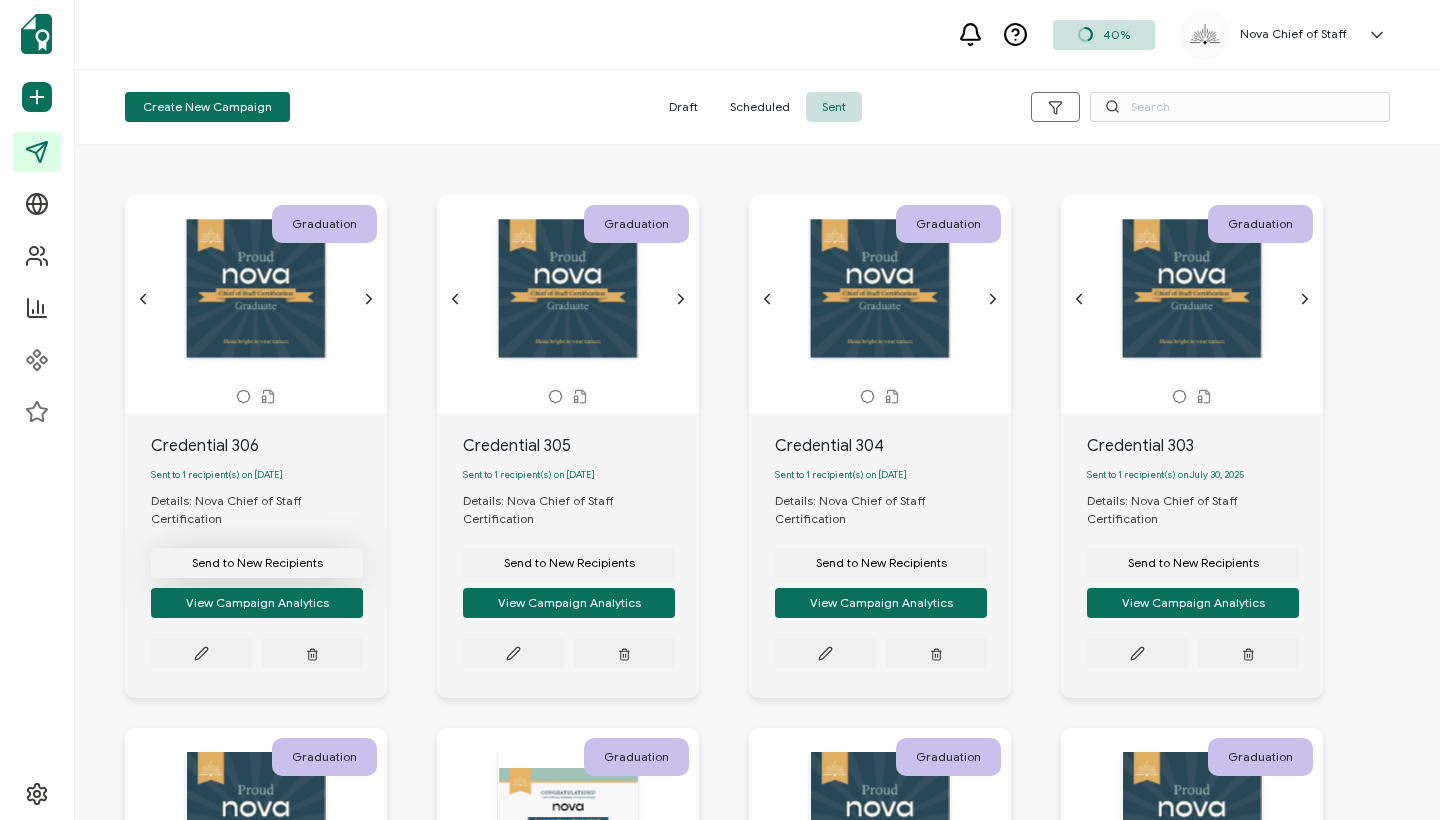 click on "Send to New Recipients" at bounding box center (257, 563) 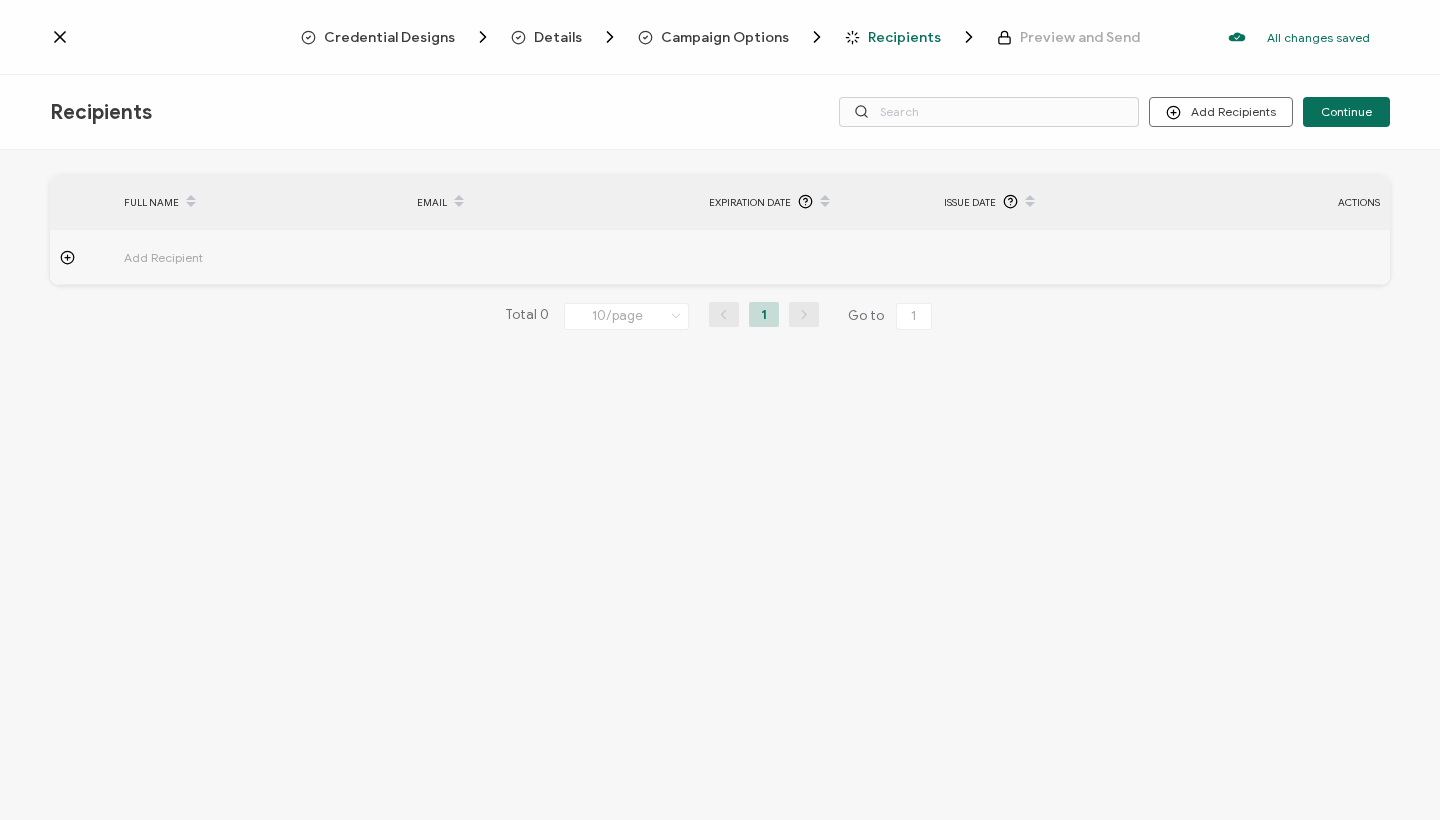 click on "Add Recipient" at bounding box center [219, 257] 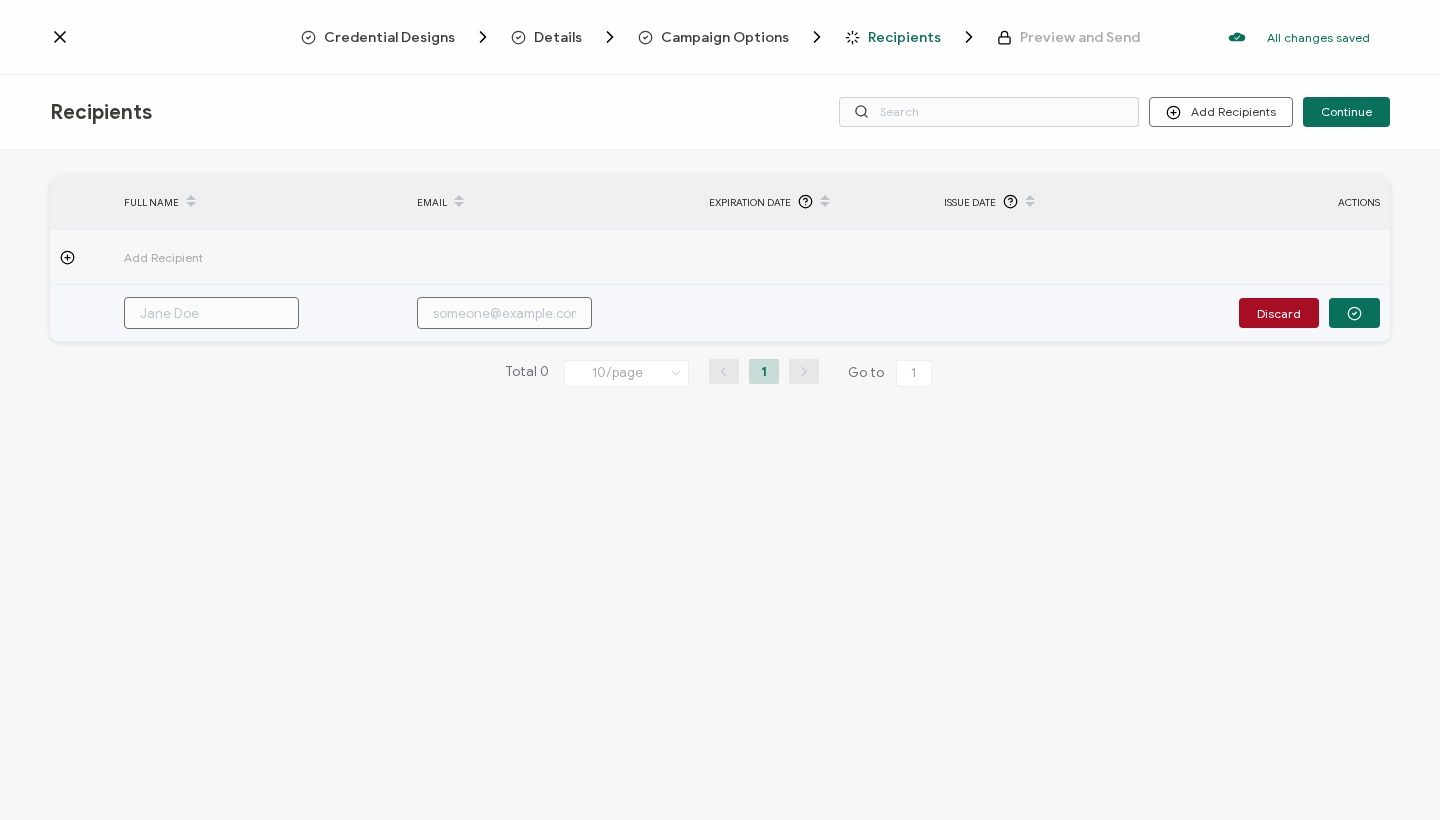 click at bounding box center [504, 313] 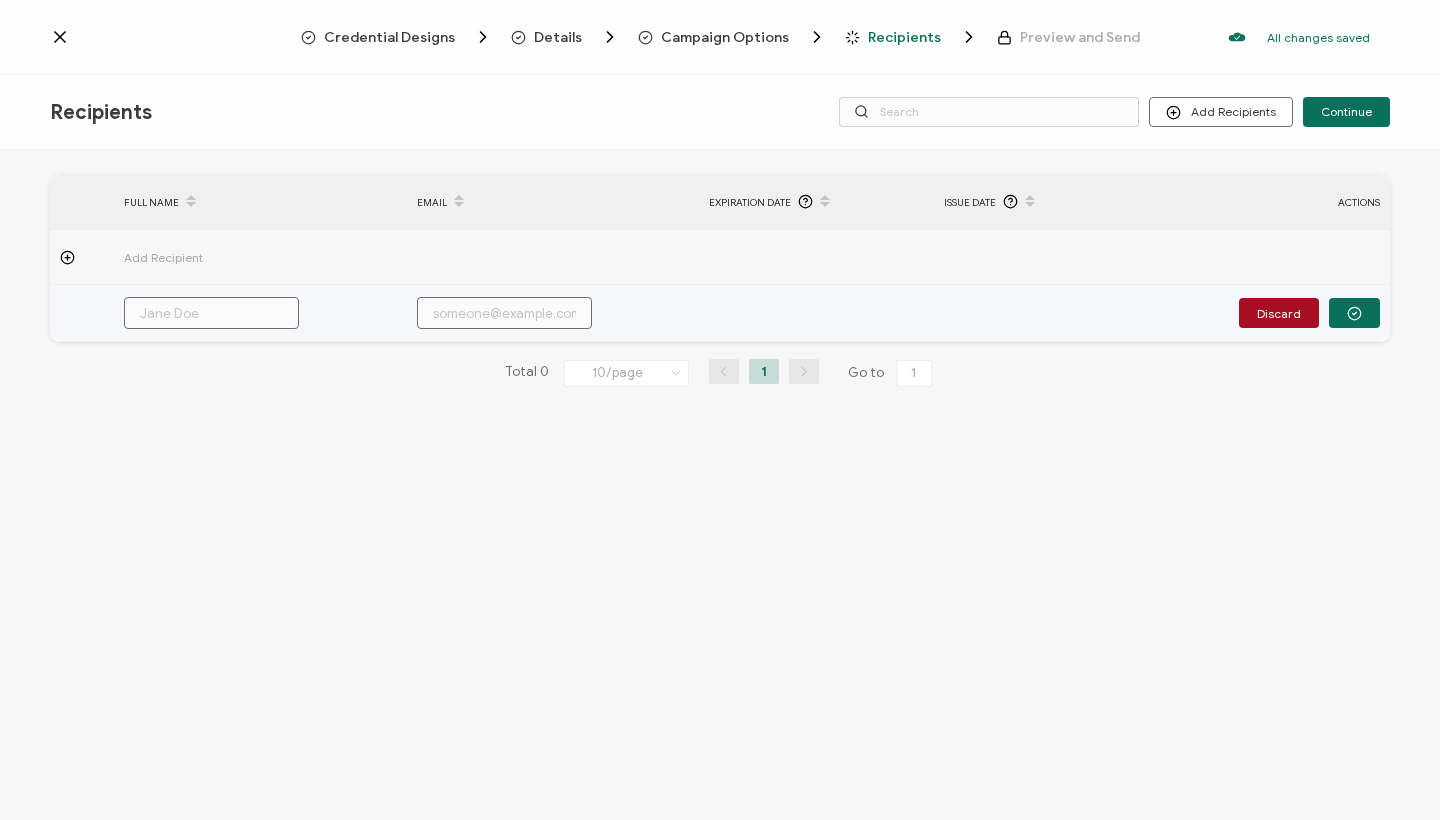 paste on "[EMAIL]" 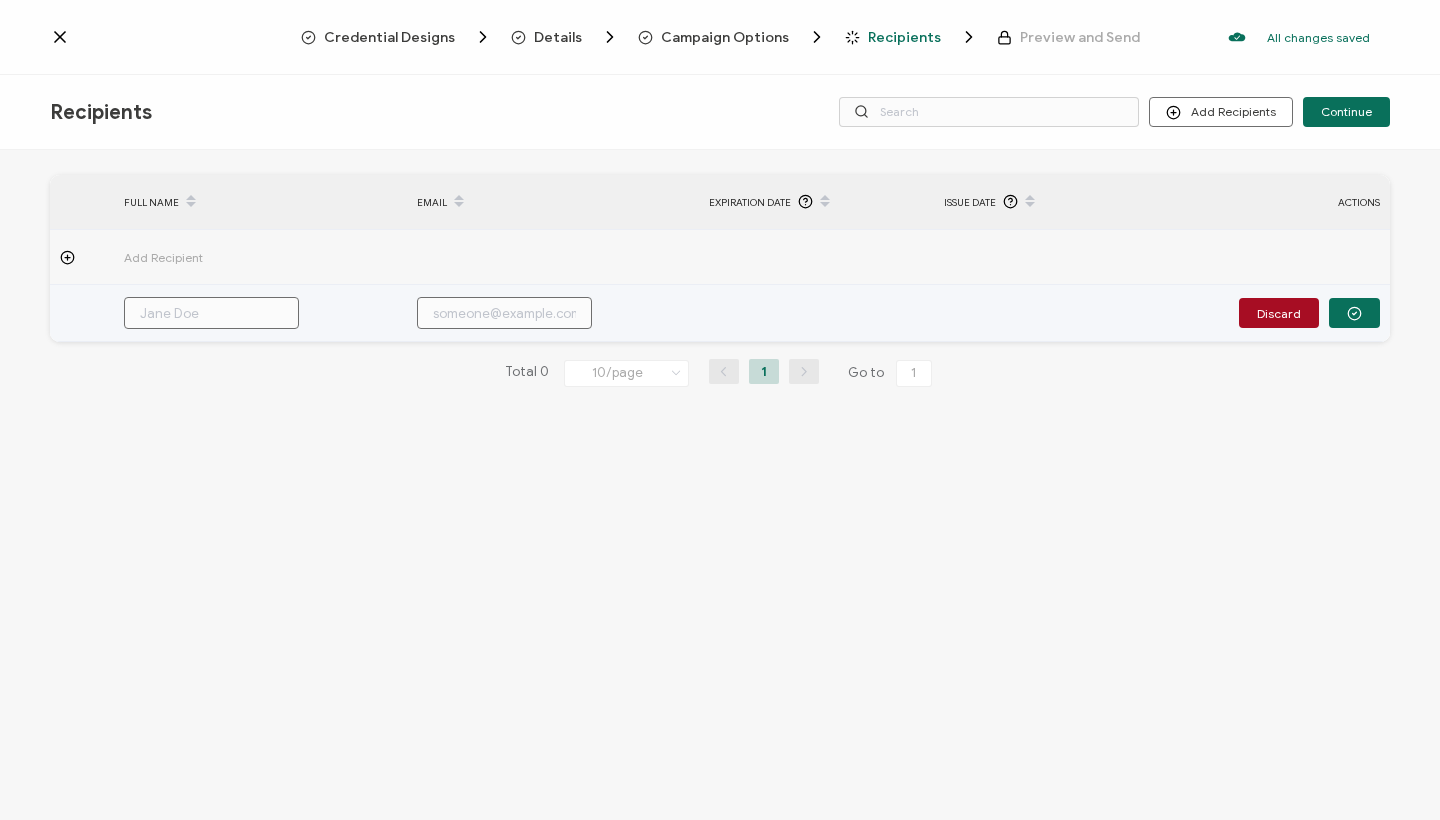 type on "[EMAIL]" 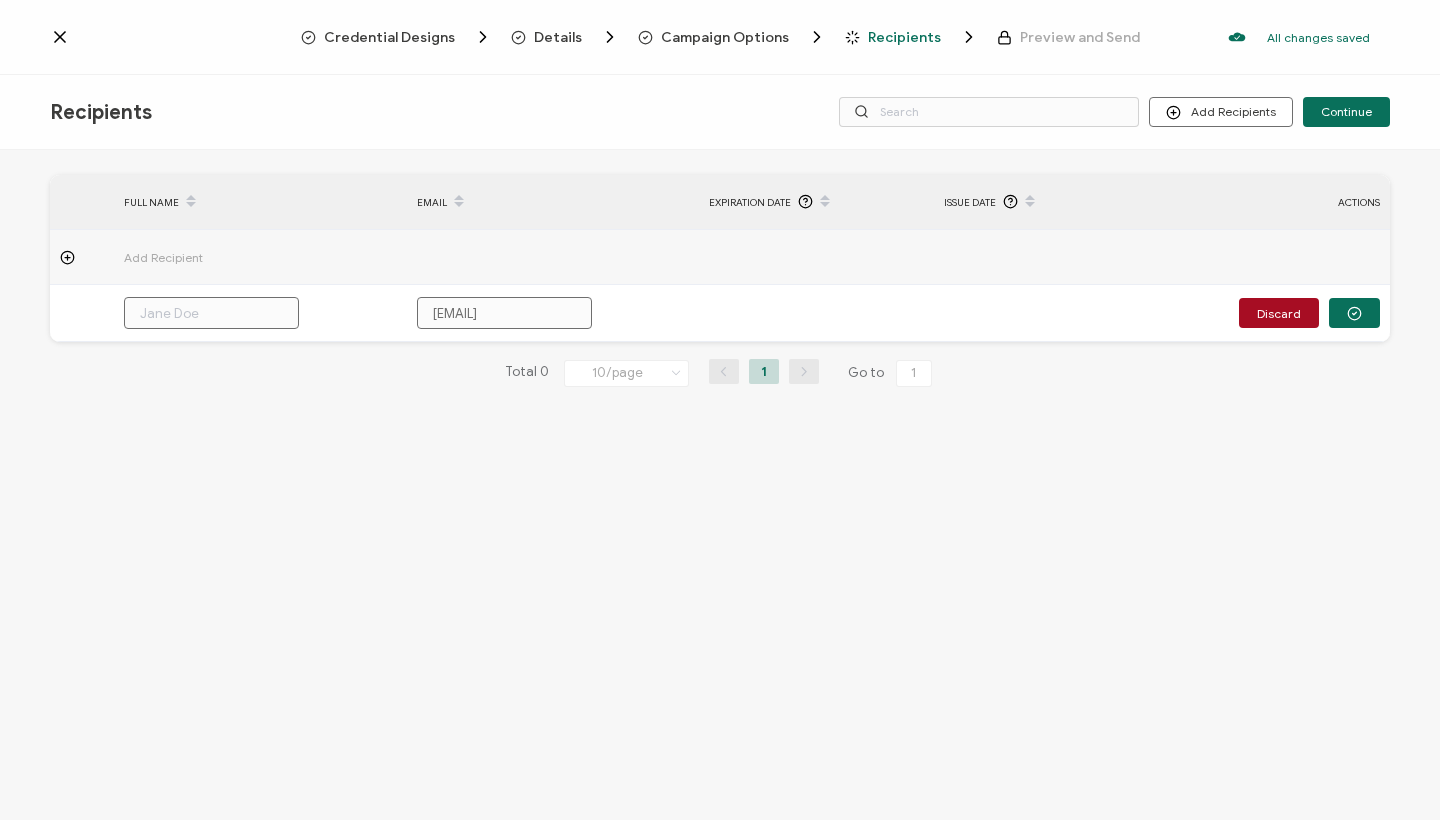 type on "[EMAIL]" 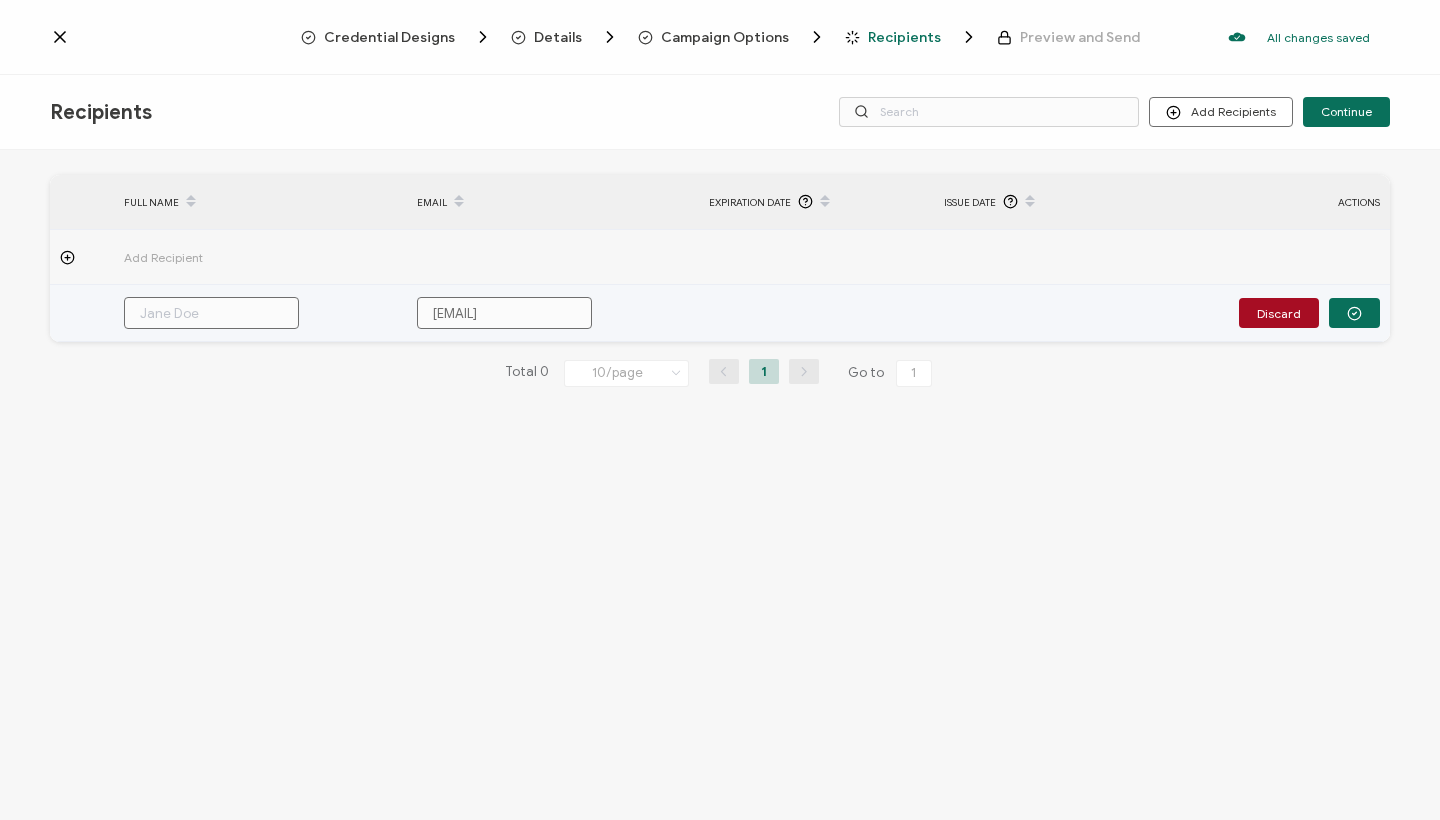 click at bounding box center [211, 313] 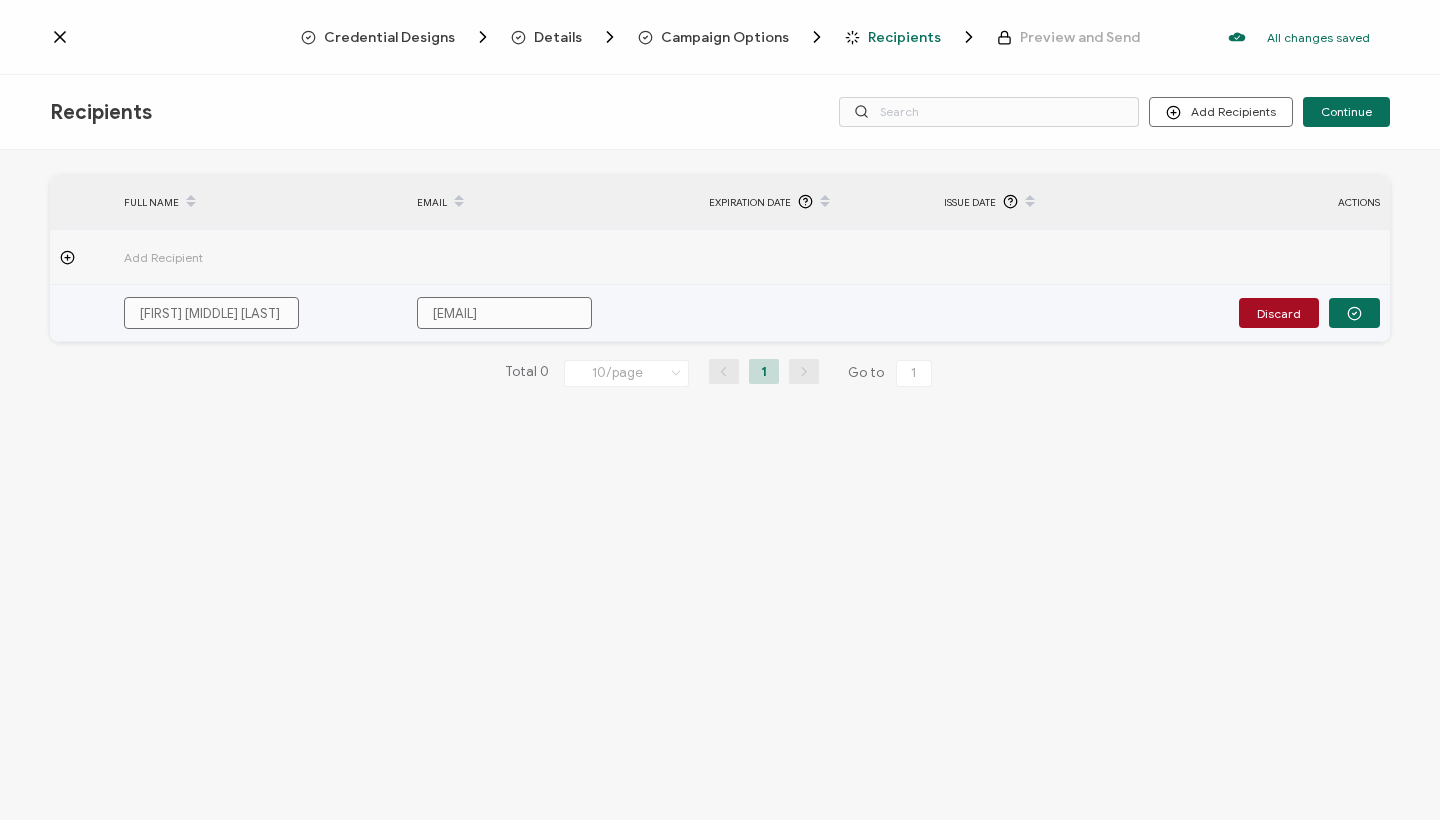 click on "[FIRST] [MIDDLE] [LAST]" at bounding box center (211, 313) 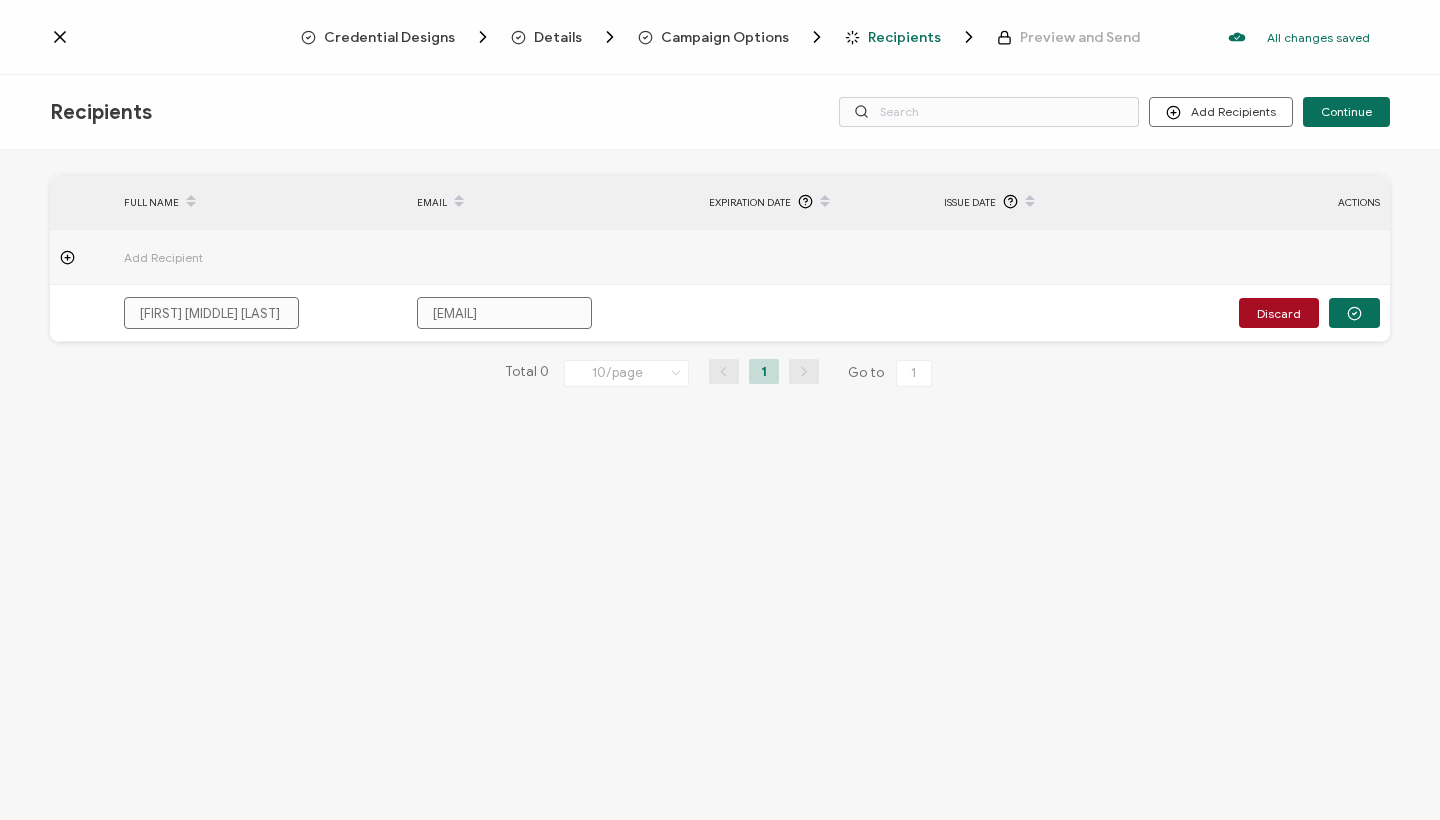 type on "[FIRST] [MIDDLE] [LAST]" 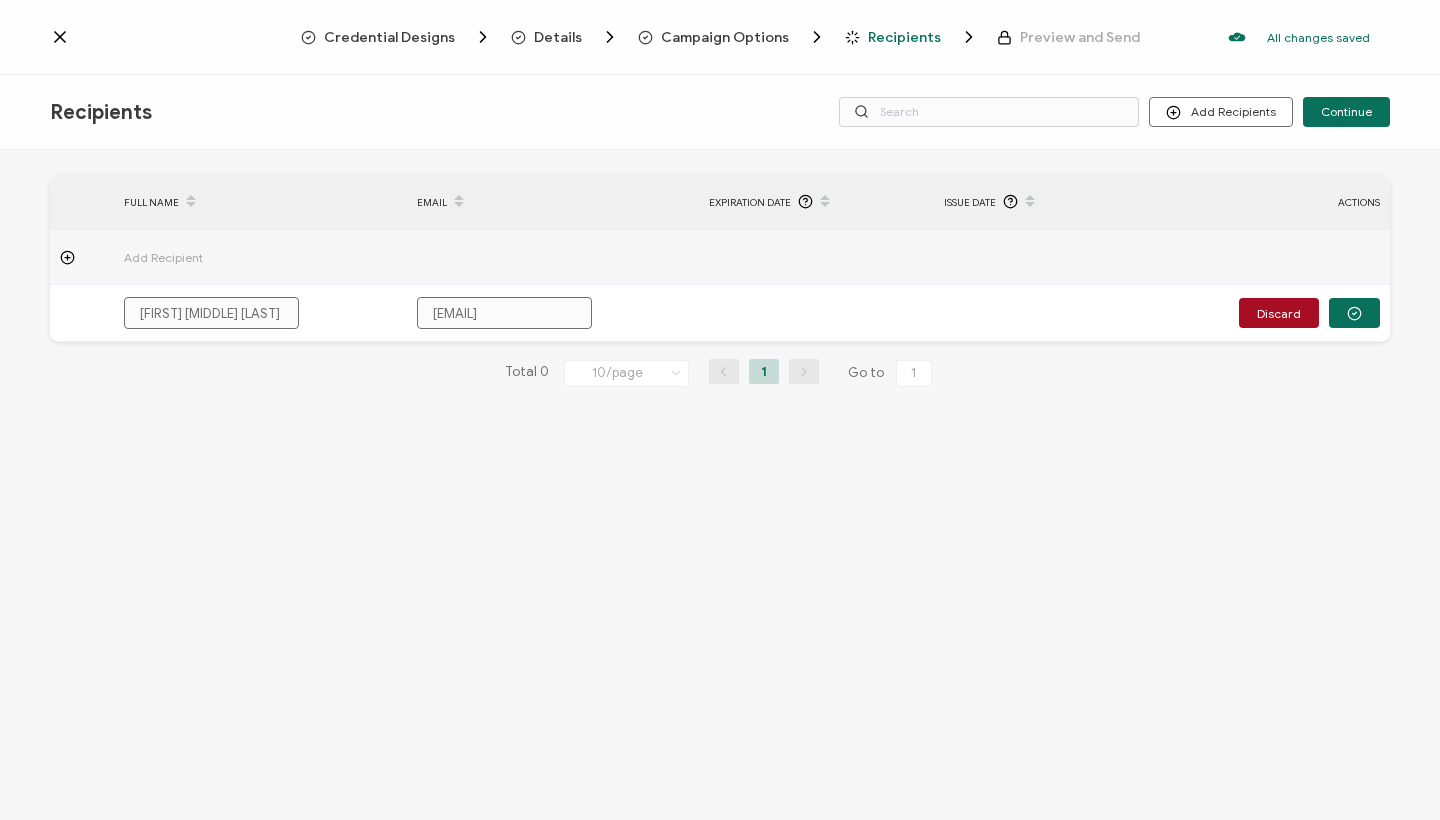 type on "[FIRST] [MIDDLE][LAST]" 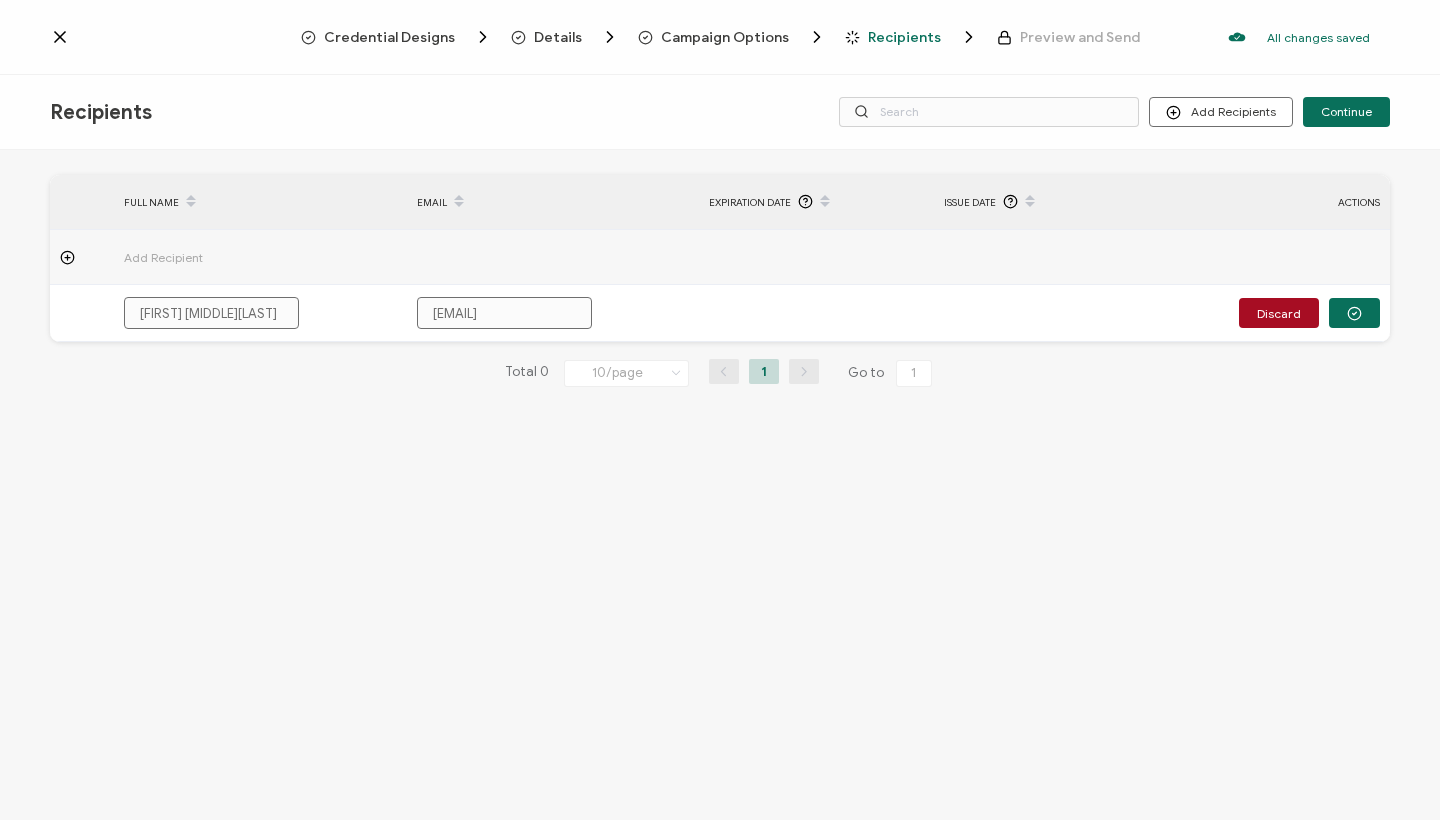 type on "[FIRST] [LAST]" 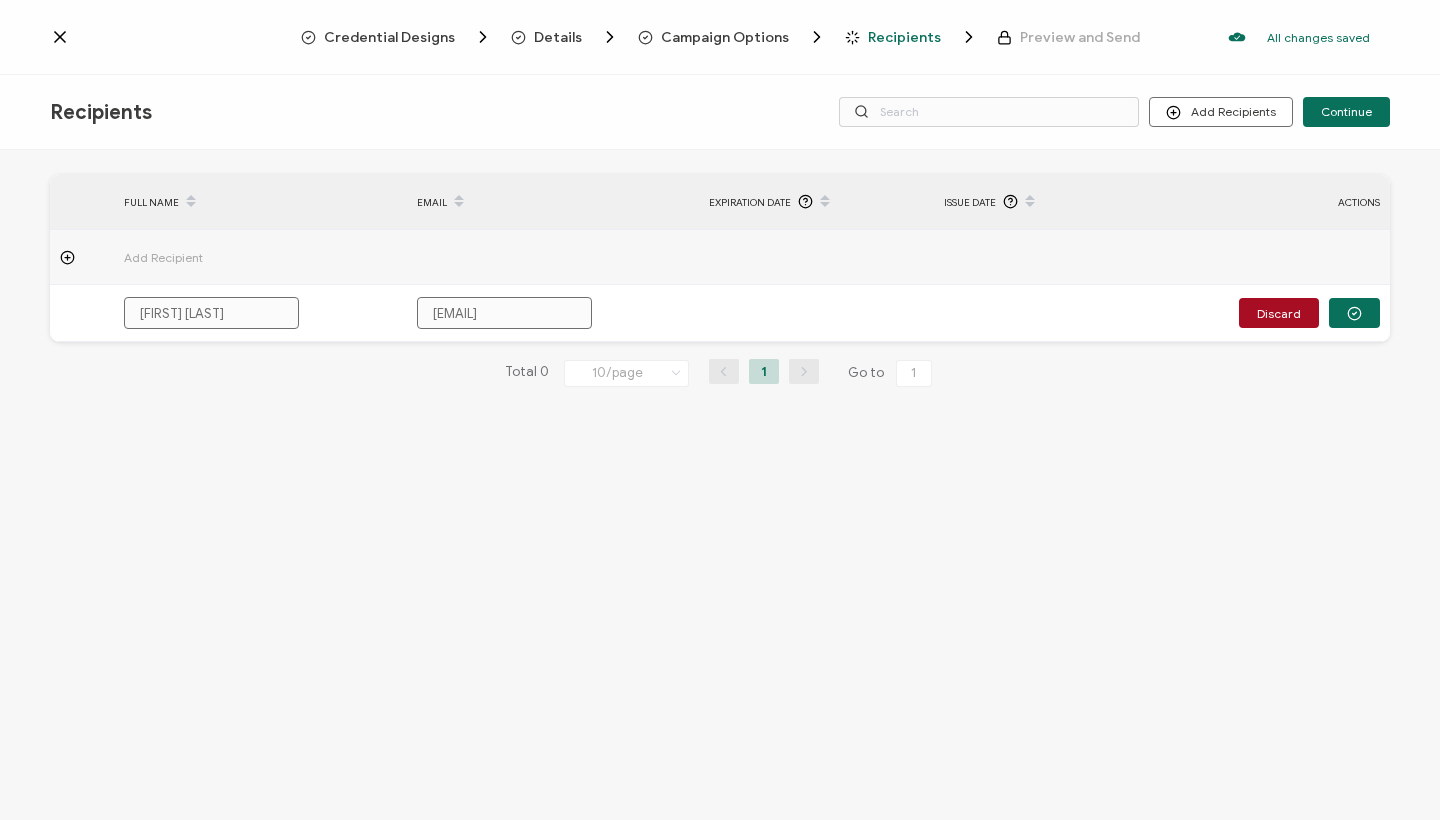 type on "[FIRST][LAST]" 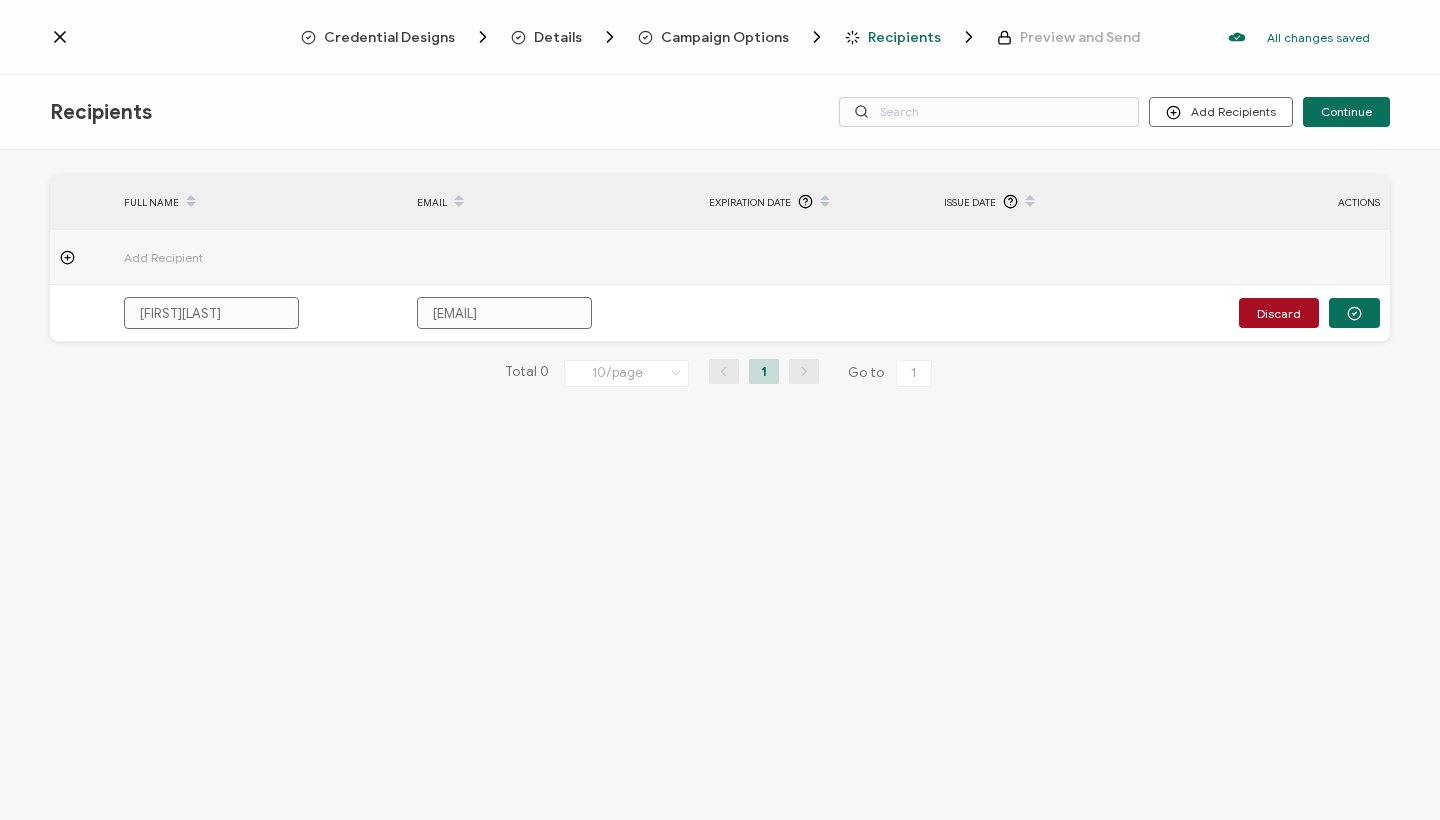 type on "[FIRST] [LAST]" 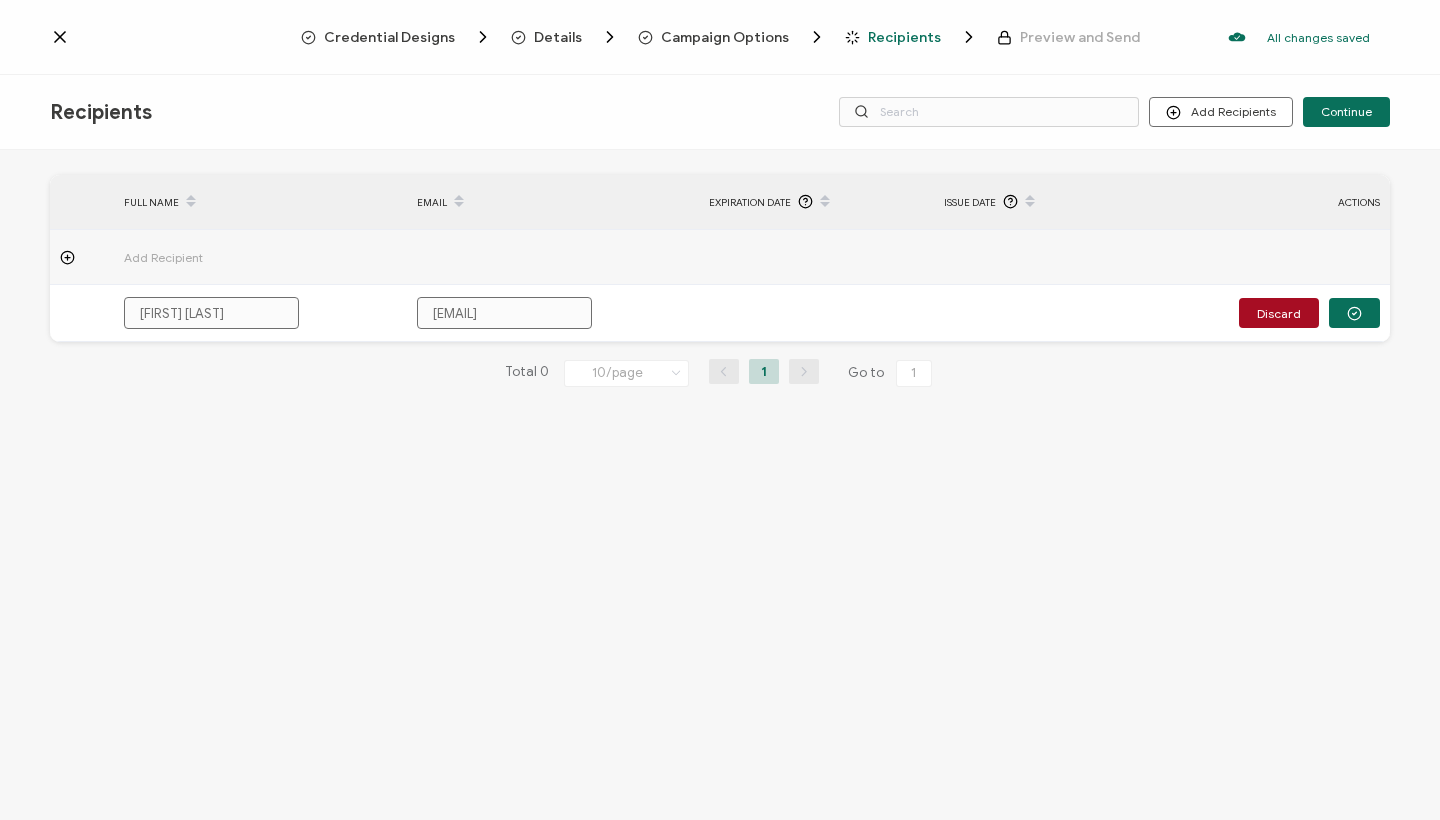 type on "[FIRST] [LAST]" 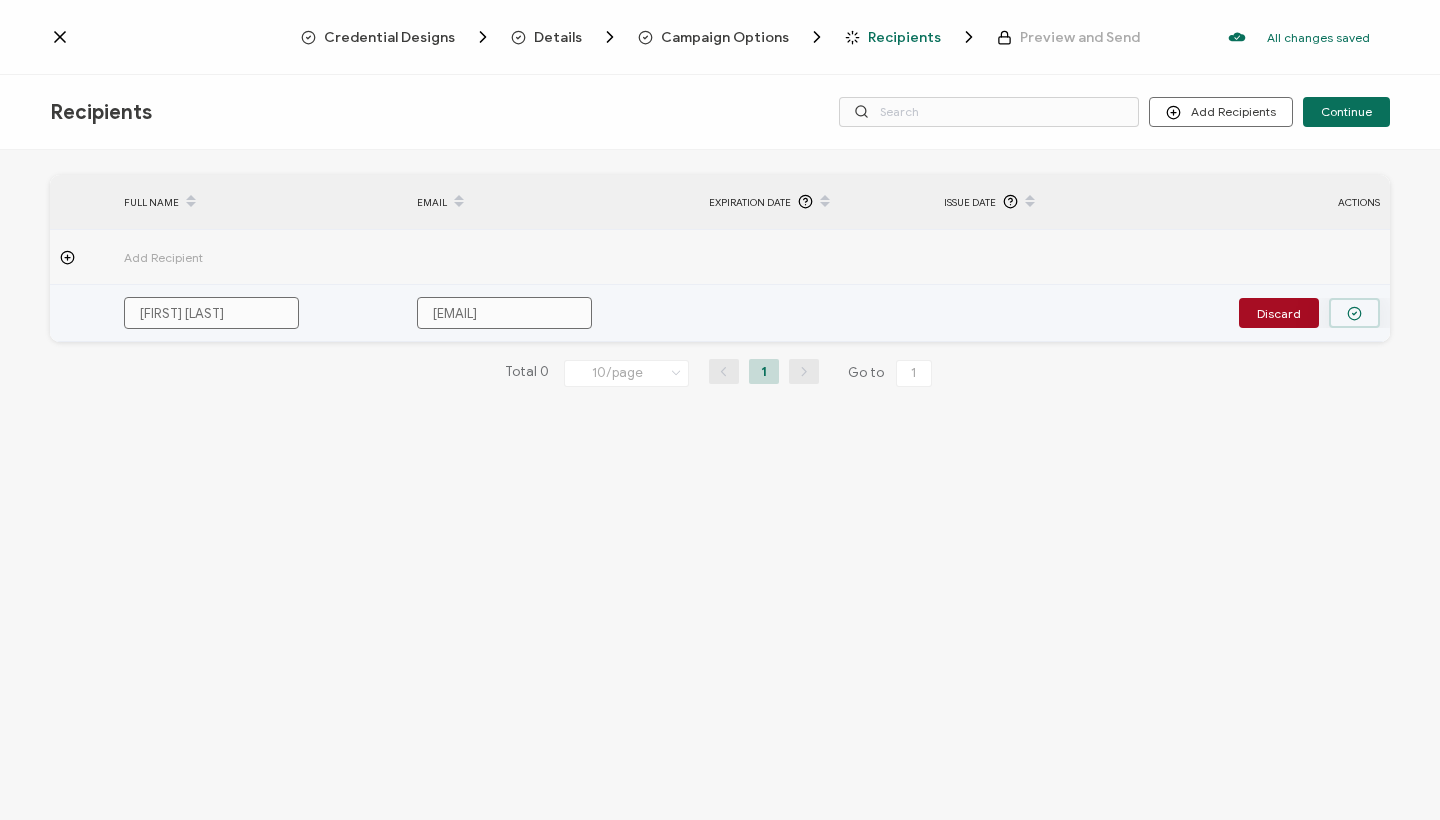 click 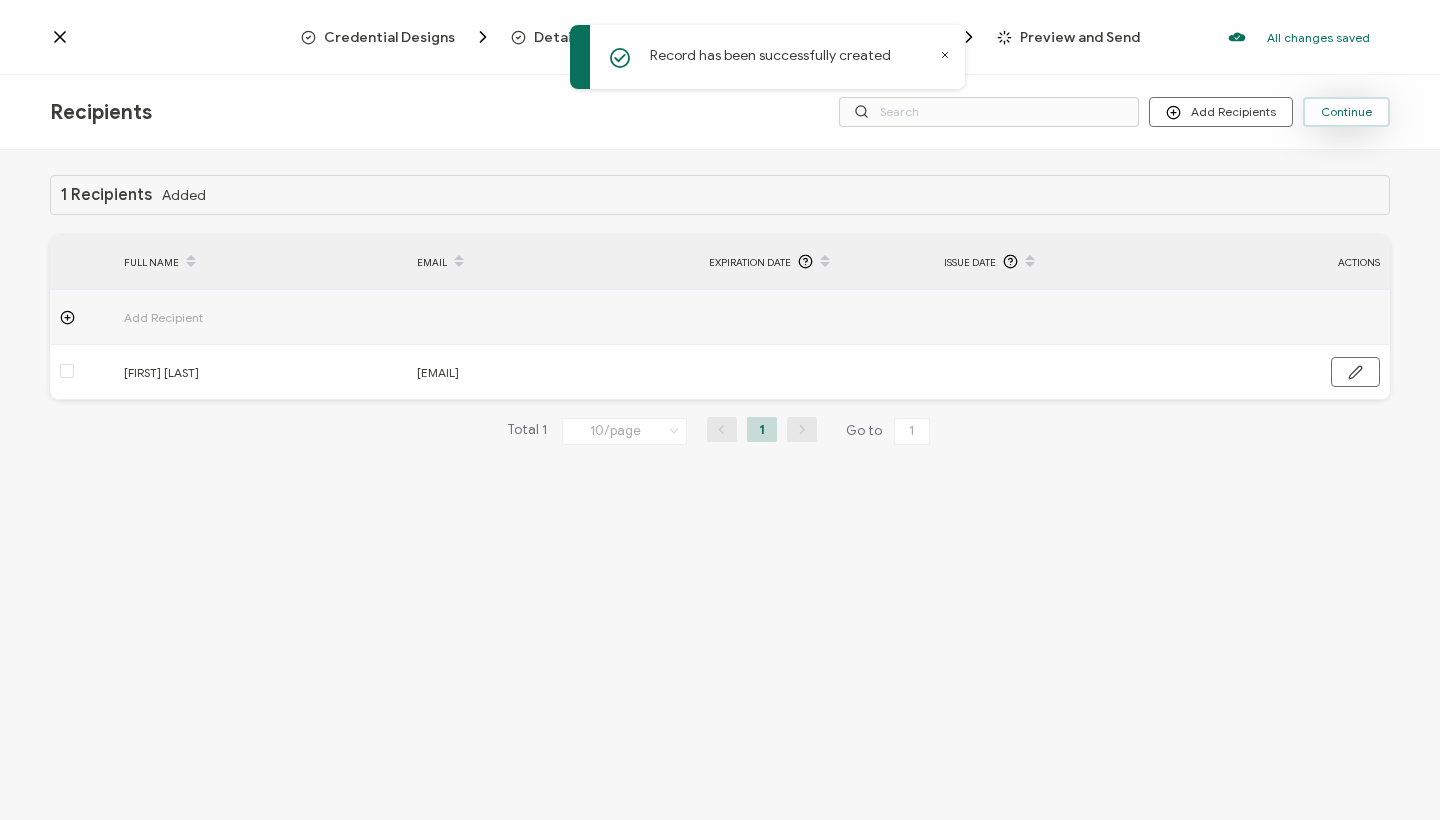 click on "Continue" at bounding box center [1346, 112] 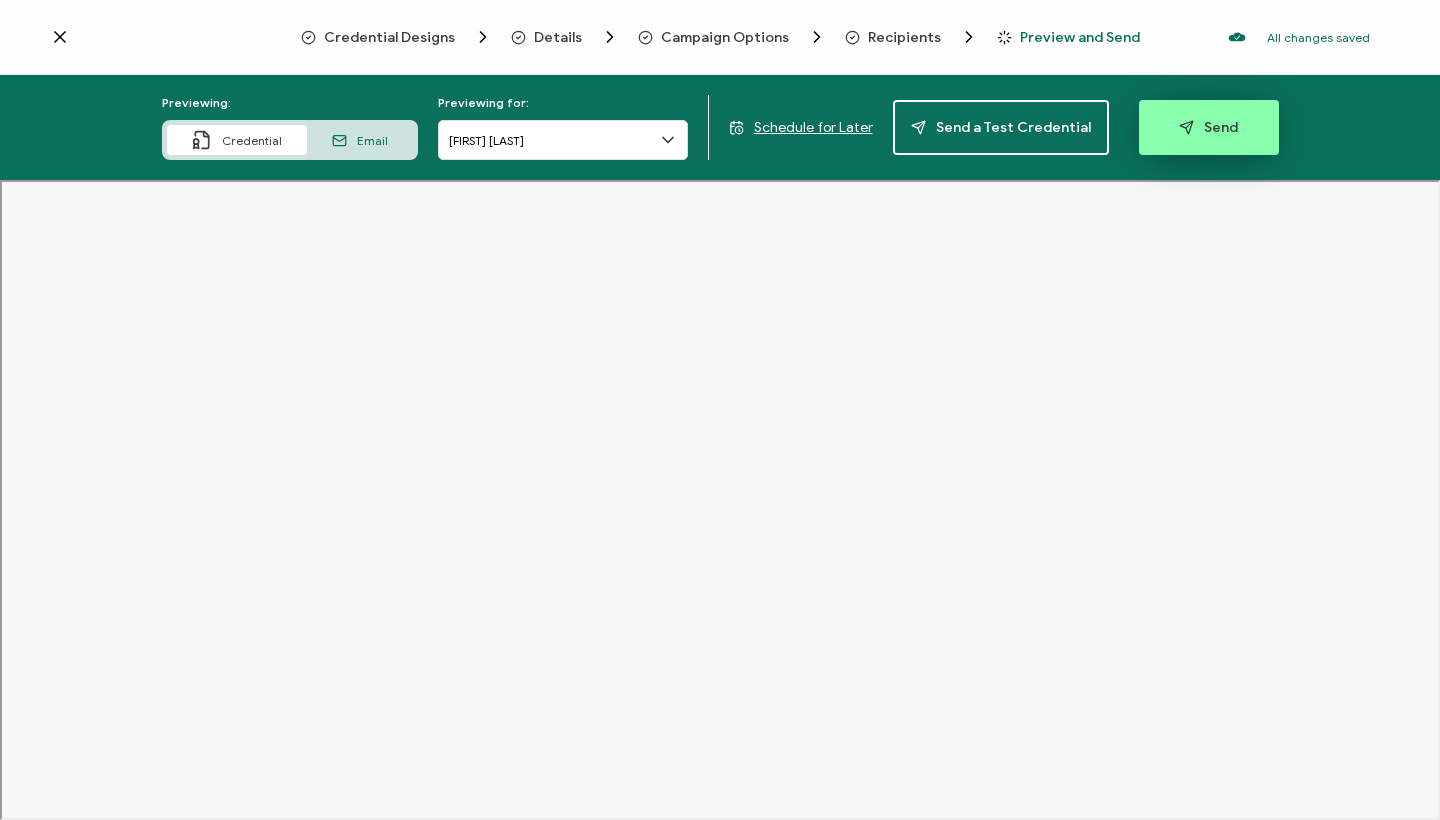 click on "Send" at bounding box center [1209, 127] 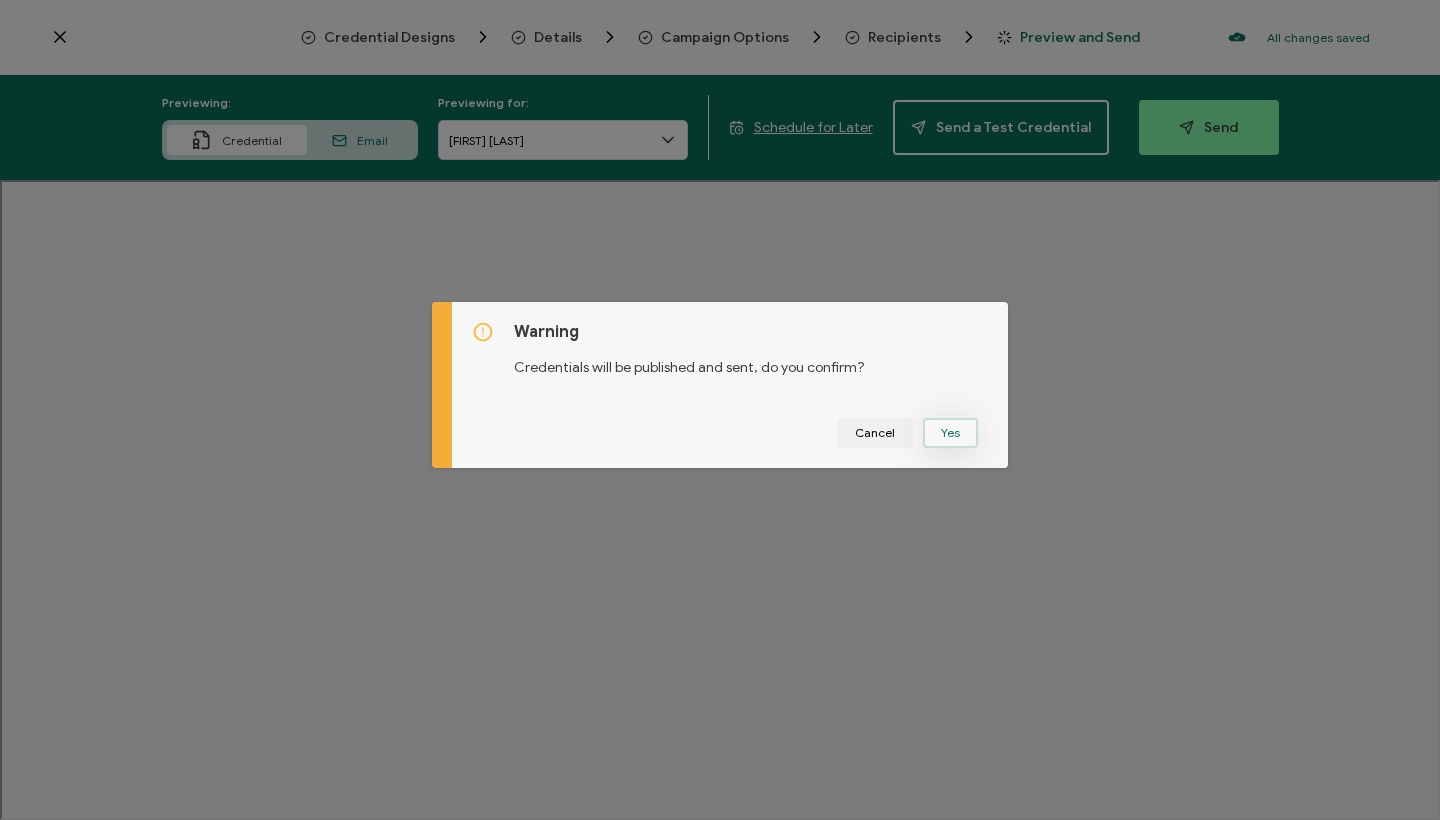 click on "Yes" at bounding box center [950, 433] 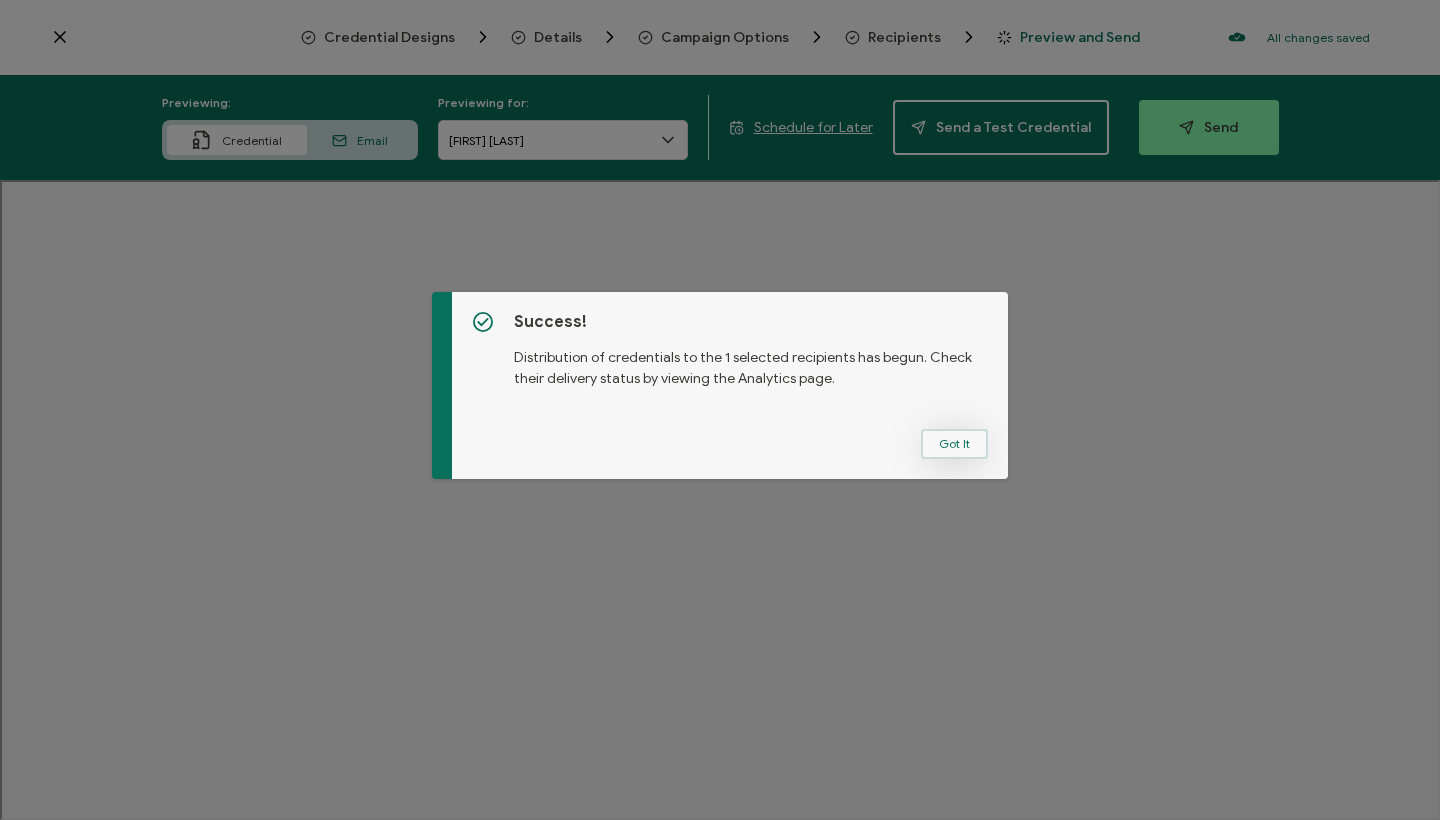 click on "Got It" at bounding box center (954, 444) 